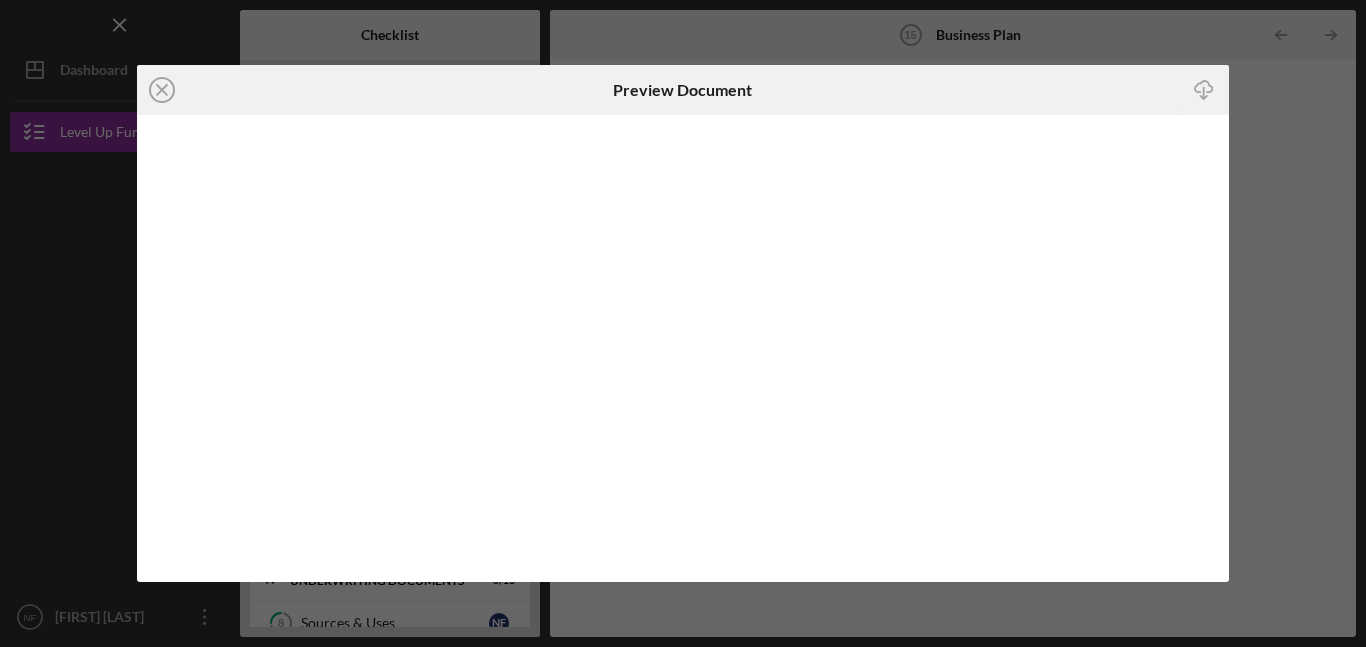 scroll, scrollTop: 0, scrollLeft: 0, axis: both 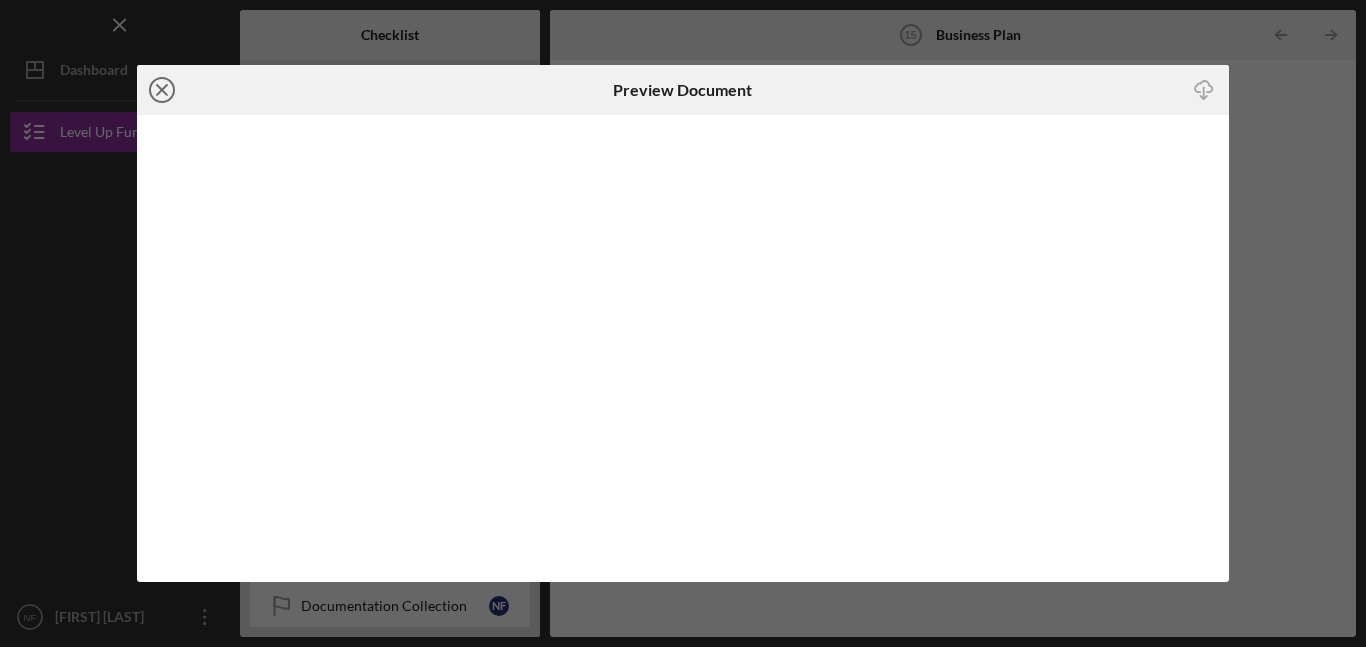 click on "Icon/Close" 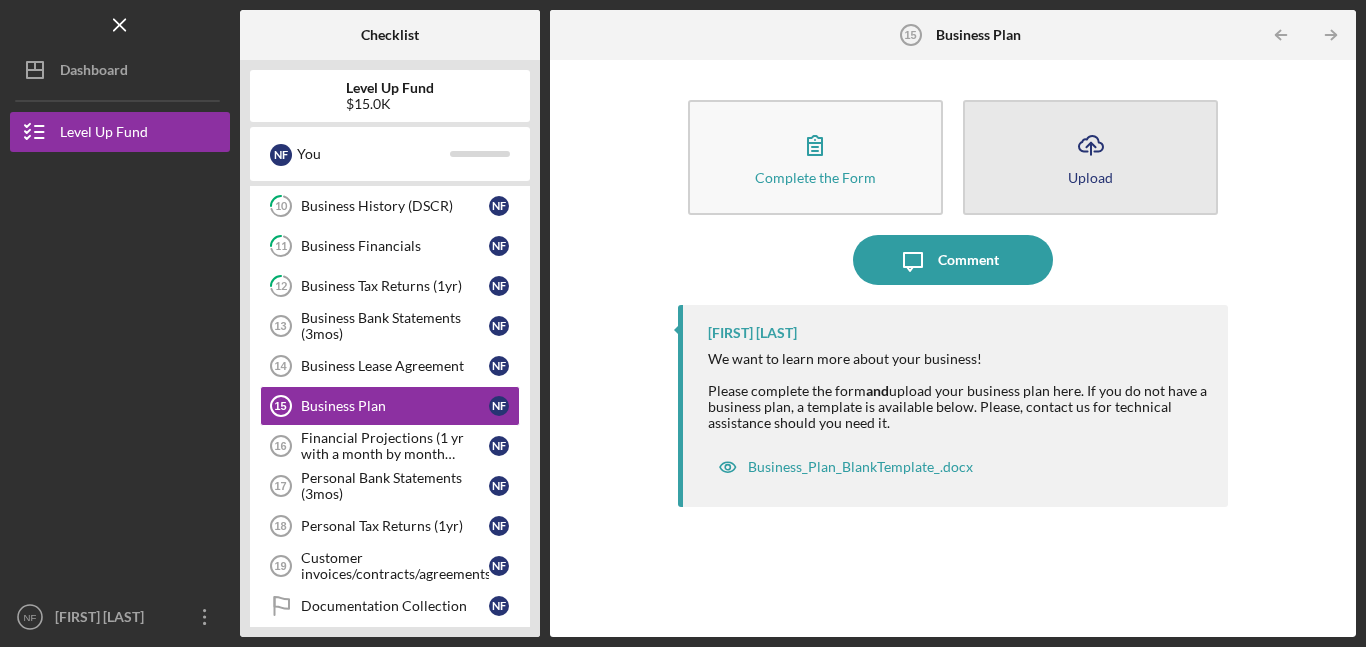 click on "Icon/Upload Upload" at bounding box center [1090, 157] 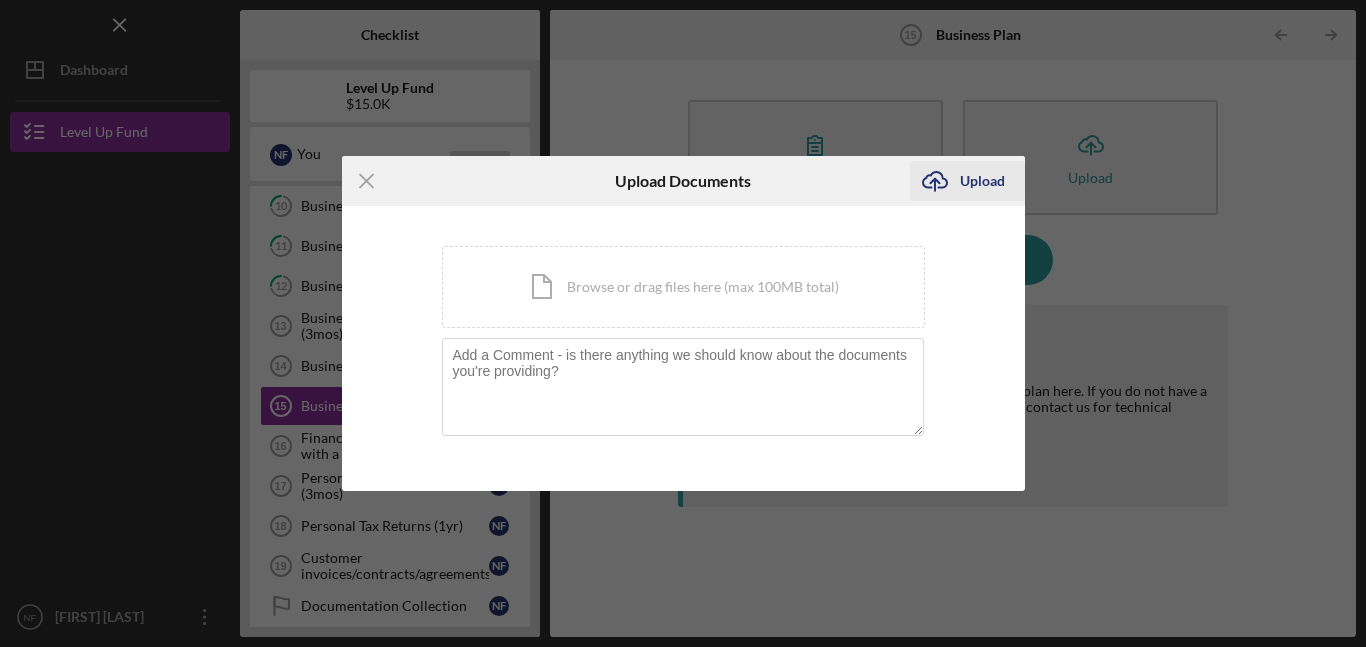 click on "Upload" at bounding box center [982, 181] 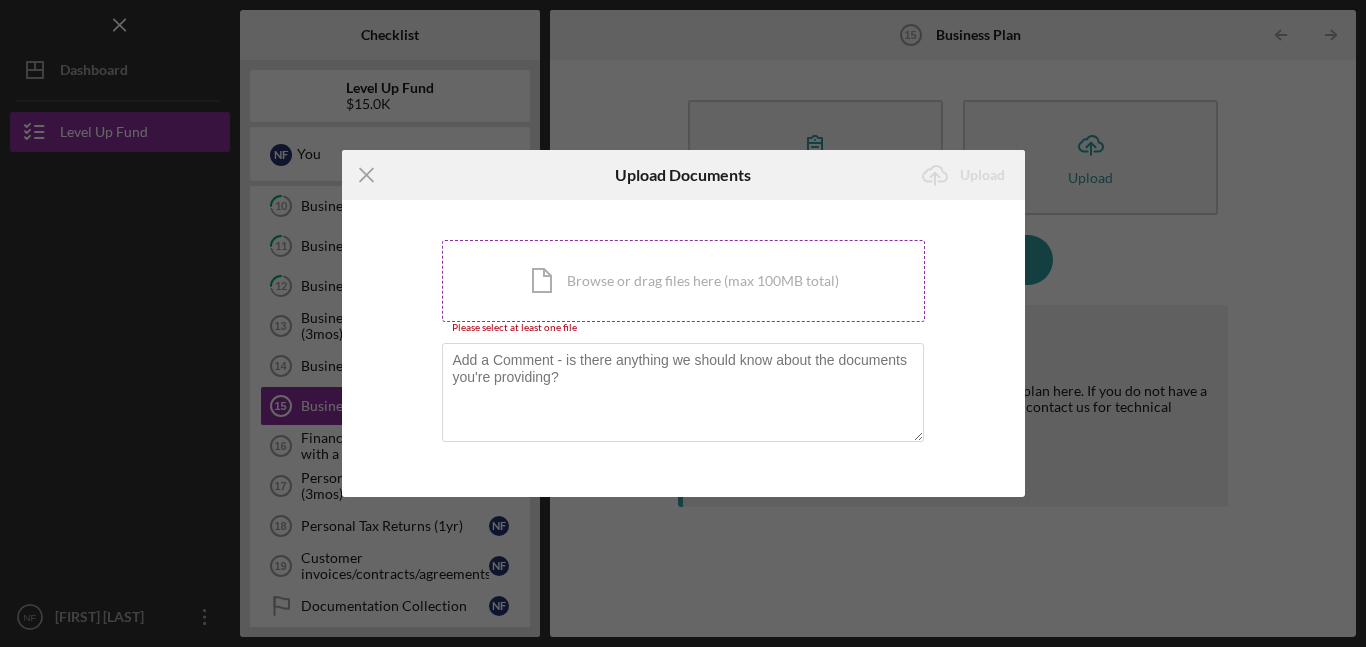 click on "Icon/Document Browse or drag files here (max 100MB total) Tap to choose files or take a photo" at bounding box center [683, 281] 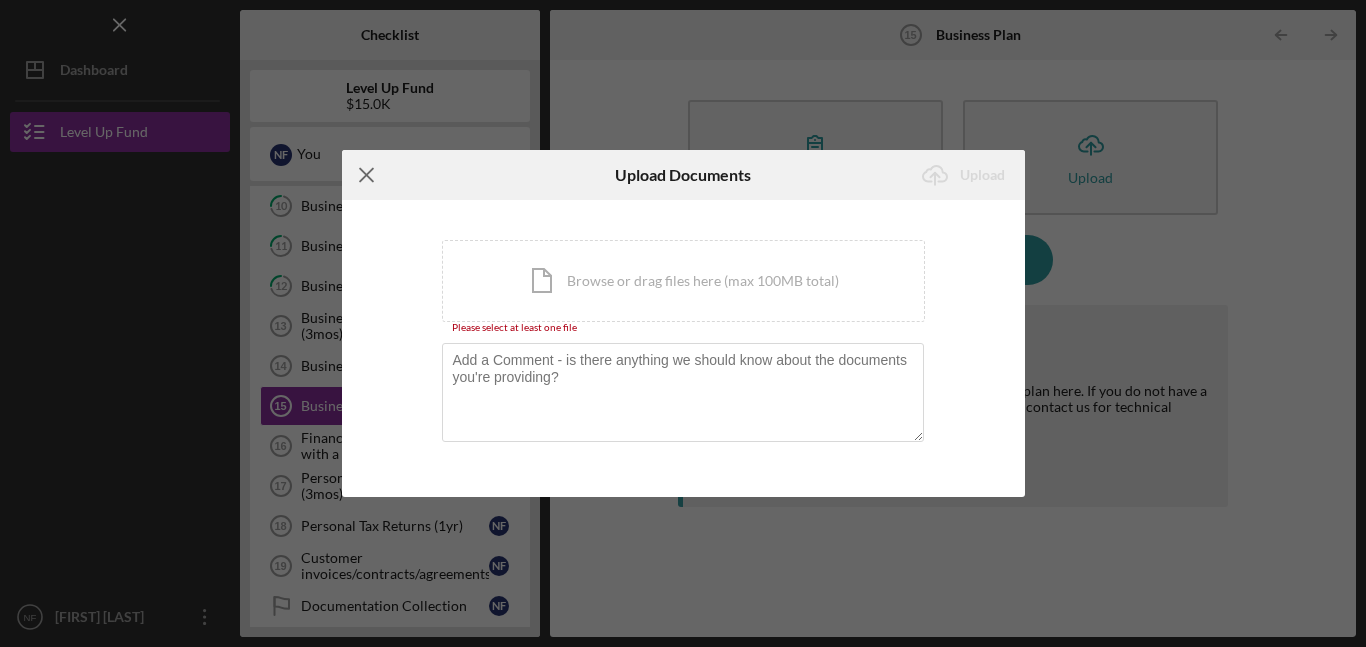 click on "Icon/Menu Close" 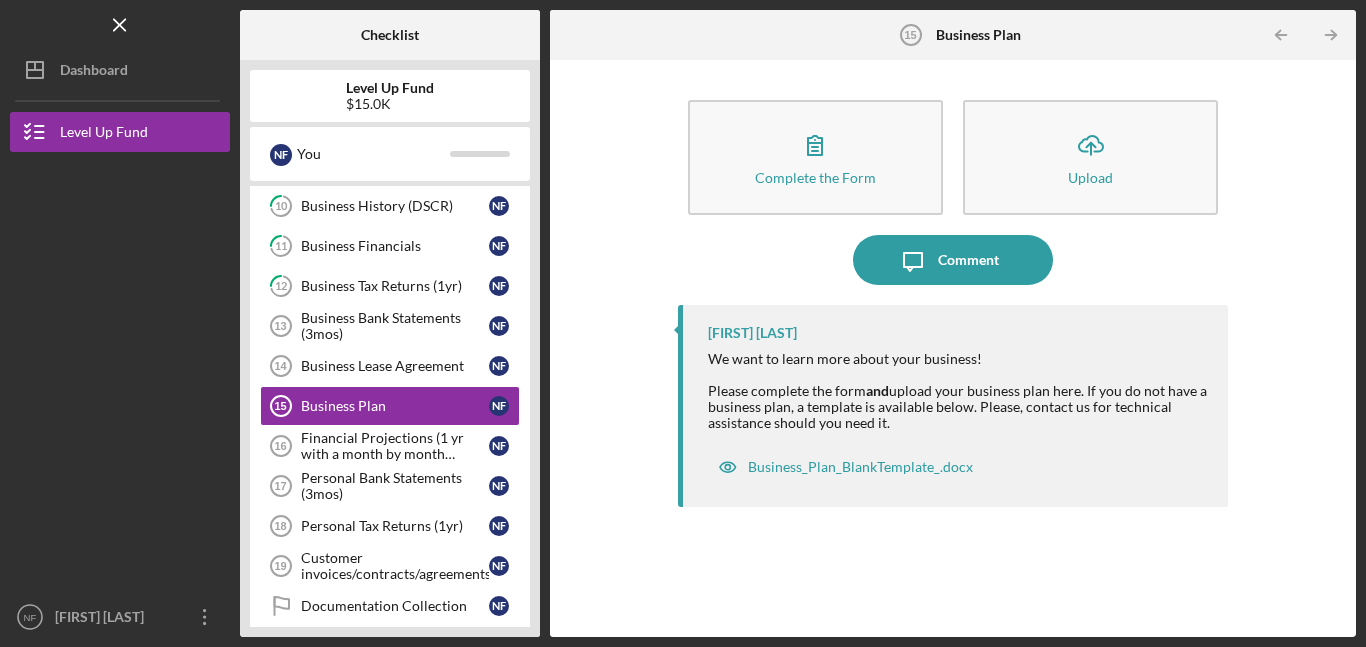 click on "Icon/Menu Business Plan 15 Business Plan Checklist Level Up Fund $15.0K N F You Icon/Expander Eligiblity 0 / 8 1 Personal Information N F 2 ID Verification N F 3 Personal Demographics N F 4 Business Information N F 5 Pre-Application N F 6 Personal Financial Statement N F 7 Credit Authorization N F Eligibility Phase Eligibility Phase N F Icon/Expander Underwriting Documents 0 / 13 8 Sources & Uses  N F 9 Household Budget  N F 10 Business History (DSCR) N F 11 Business Financials N F 12 Business Tax Returns (1yr) N F Business Bank Statements (3mos) 13 Business Bank Statements (3mos) N F Business Lease Agreement 14 Business Lease Agreement N F Business Plan 15 Business Plan N F Financial Projections (1 yr with a month by month breakdown) 16 Financial Projections (1 yr with a month by month breakdown) N F Personal Bank Statements (3mos) 17 Personal Bank Statements (3mos) N F Personal Tax Returns (1yr) 18 Personal Tax Returns (1yr) N F Customer invoices/contracts/agreements 19 N F Documentation Collection N F 0 /" at bounding box center (683, 318) 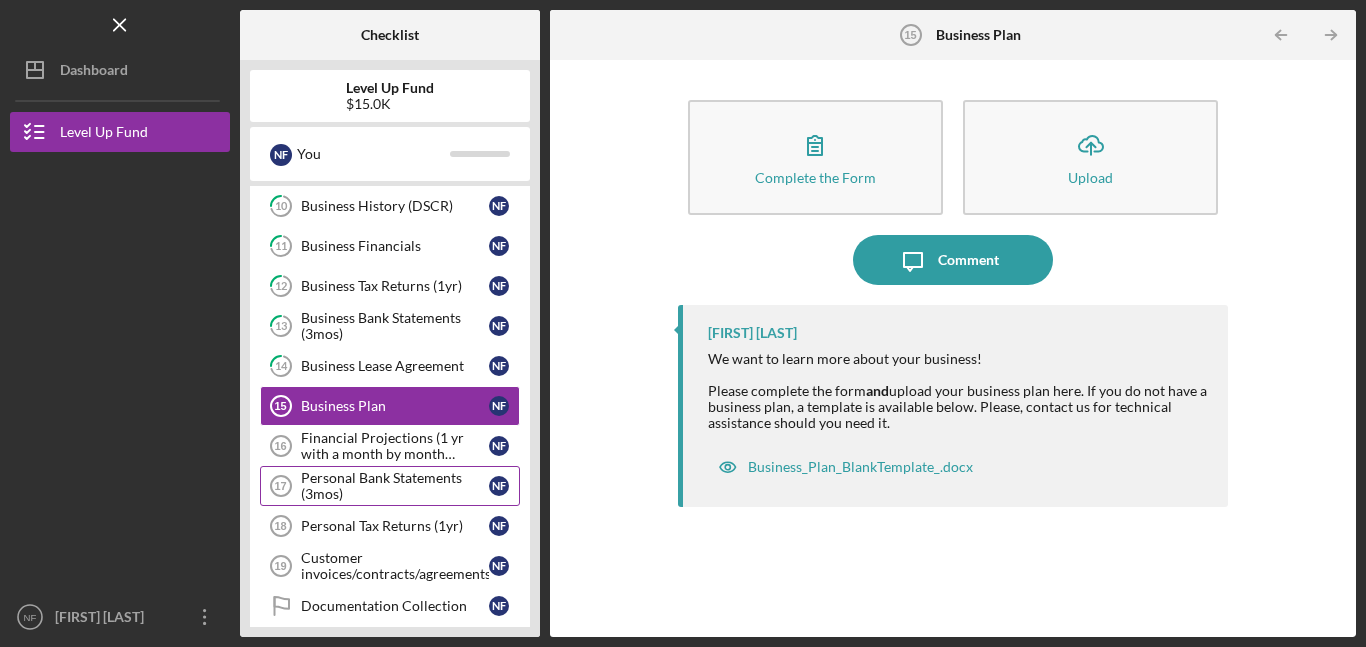 click on "Personal Bank Statements (3mos)" at bounding box center [395, 486] 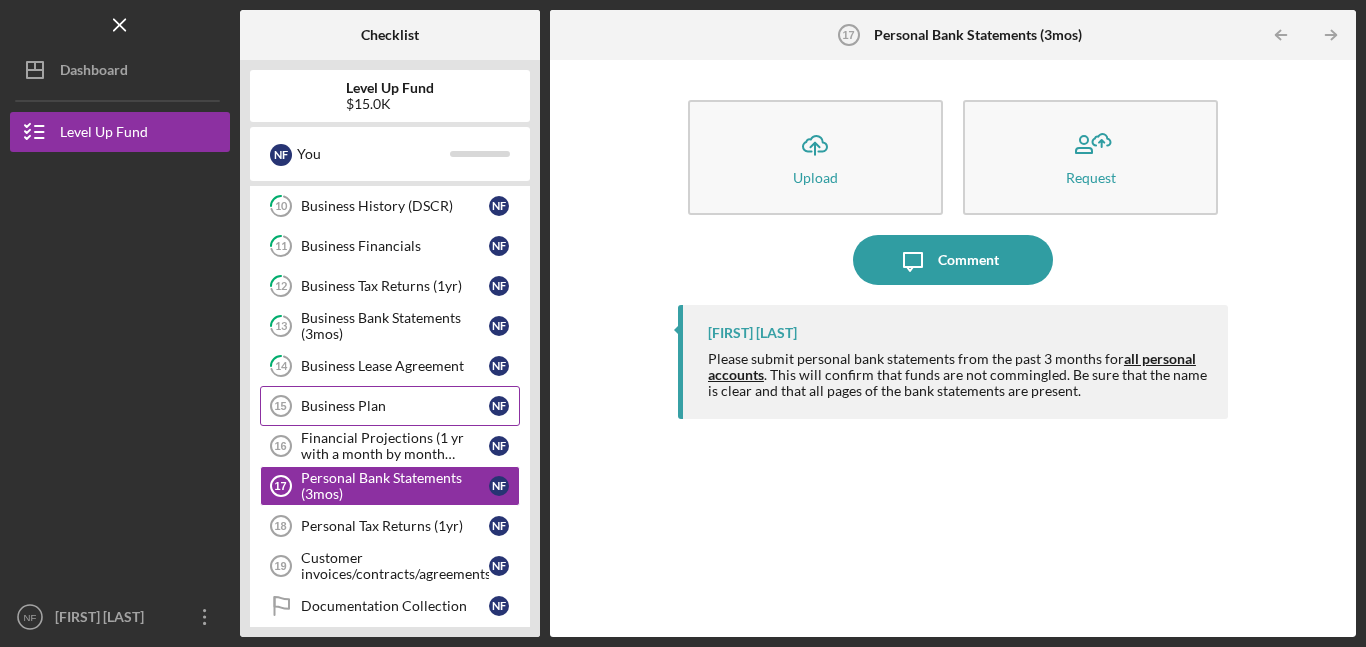 click on "Business Plan" at bounding box center [395, 406] 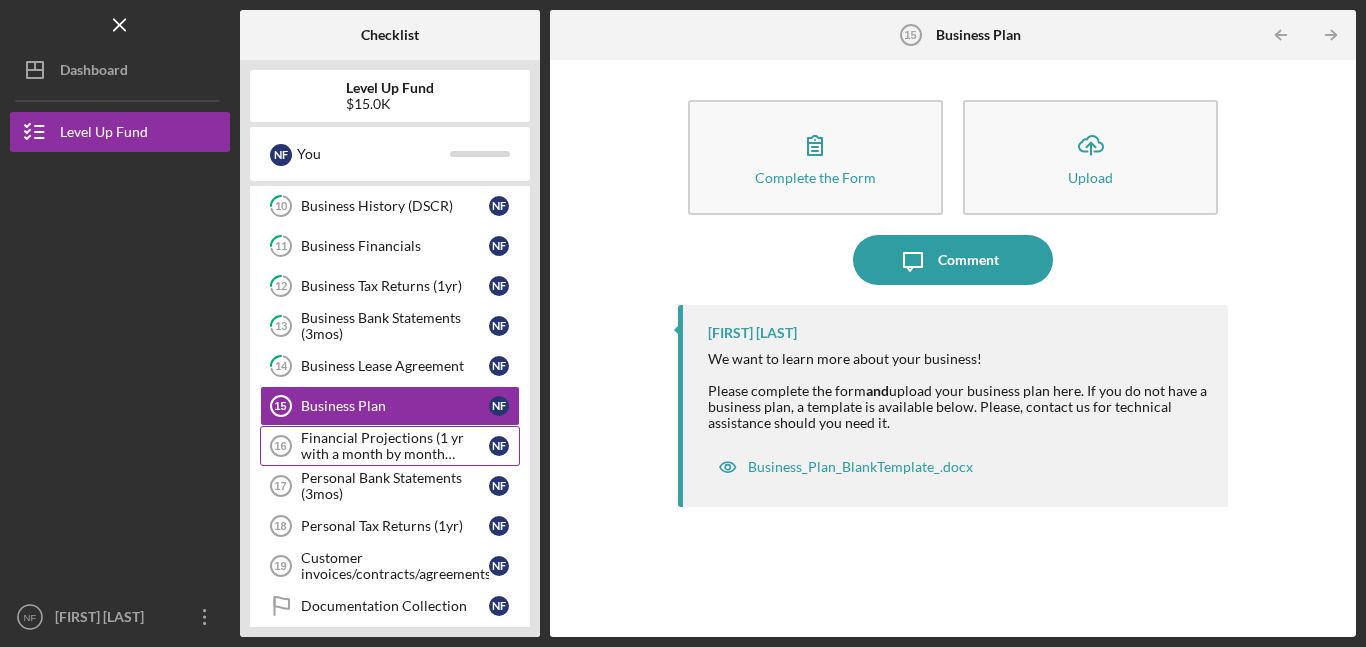 click on "Financial Projections (1 yr with a month by month breakdown)" at bounding box center (395, 446) 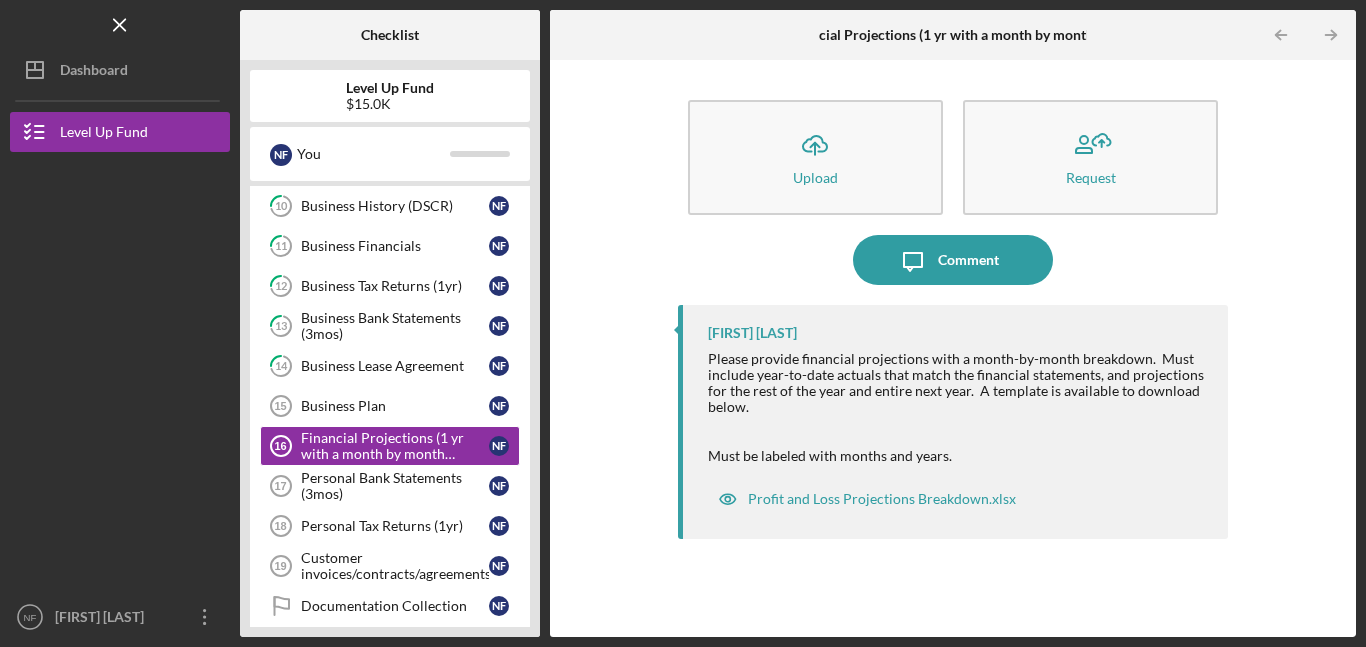 drag, startPoint x: 533, startPoint y: 371, endPoint x: 536, endPoint y: 432, distance: 61.073727 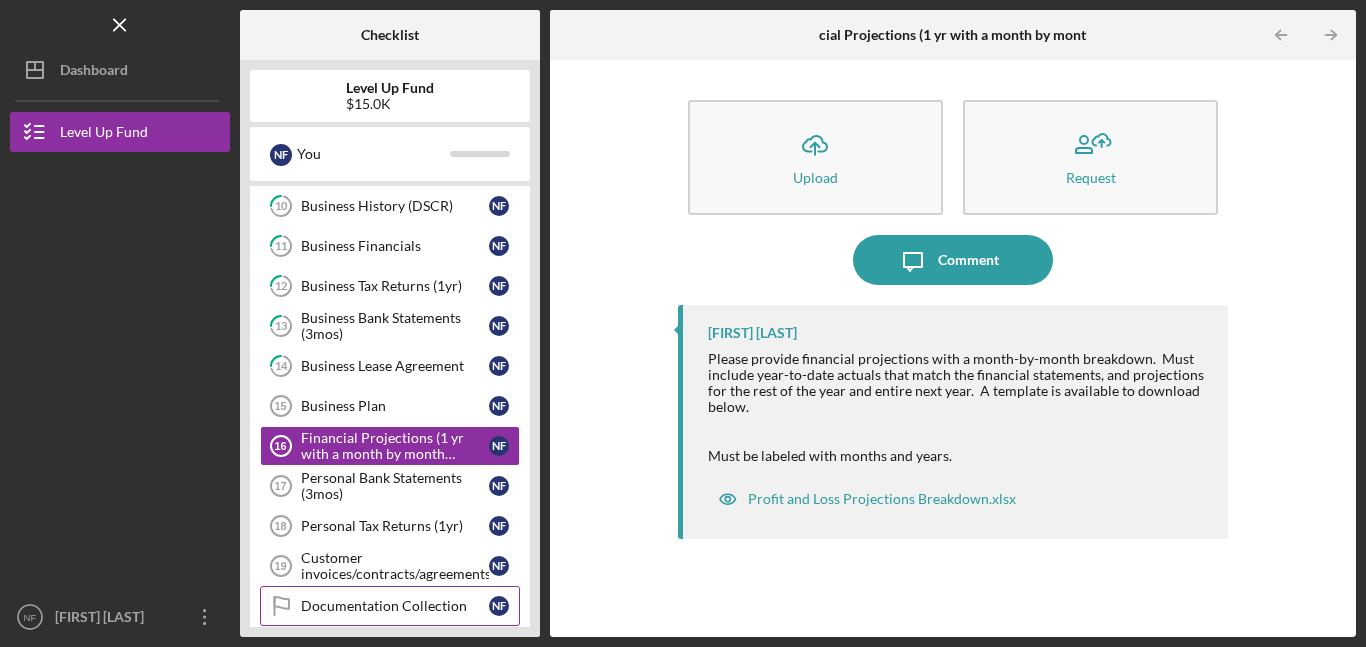 click on "Documentation Collection" at bounding box center [395, 606] 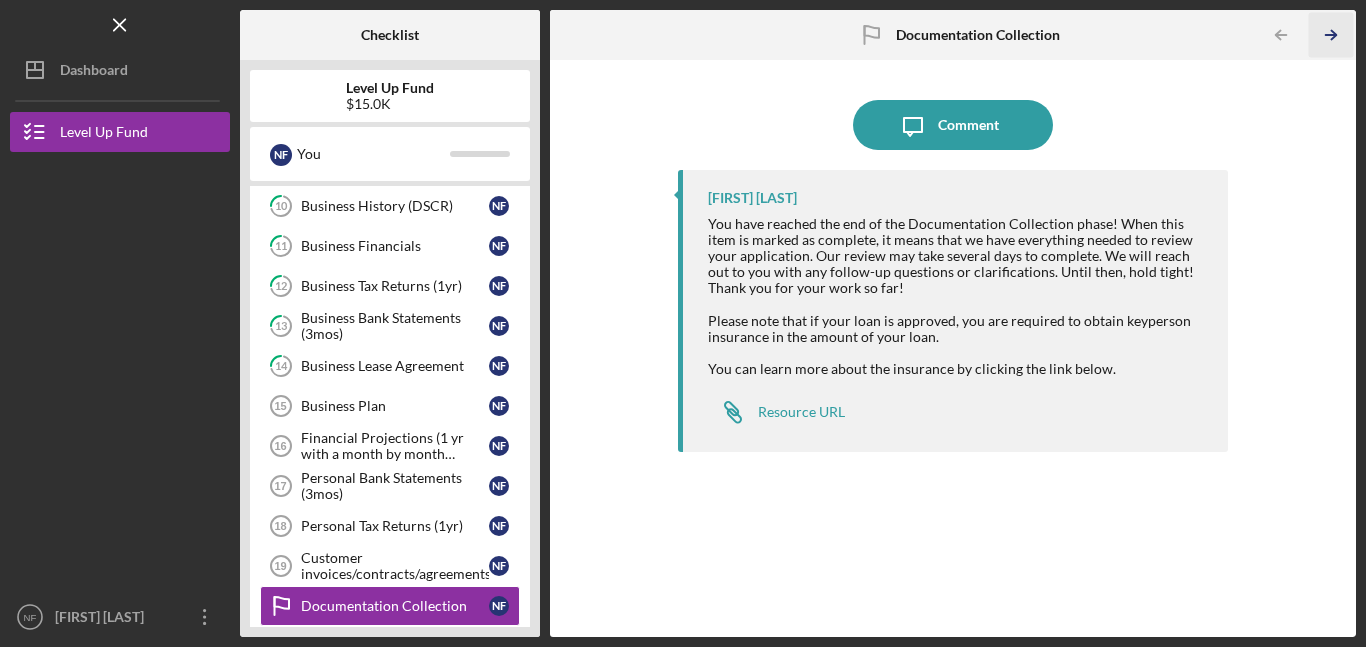 click on "Icon/Table Pagination Arrow" 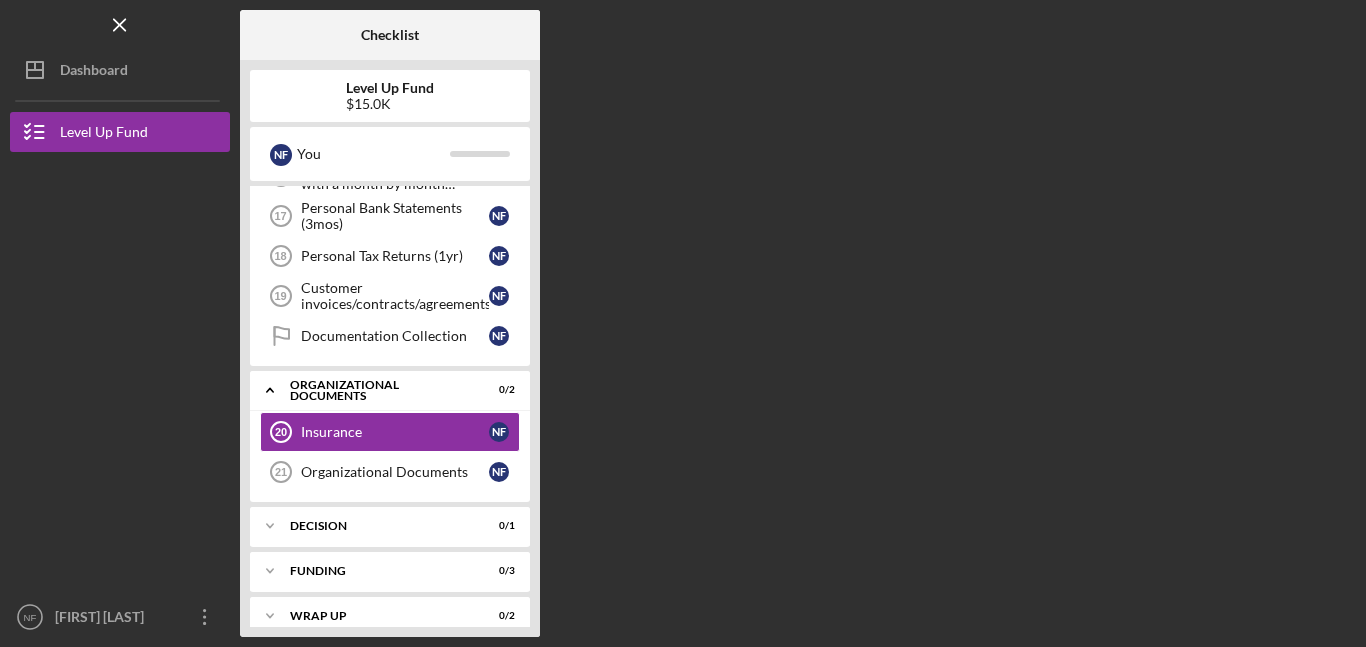 scroll, scrollTop: 787, scrollLeft: 0, axis: vertical 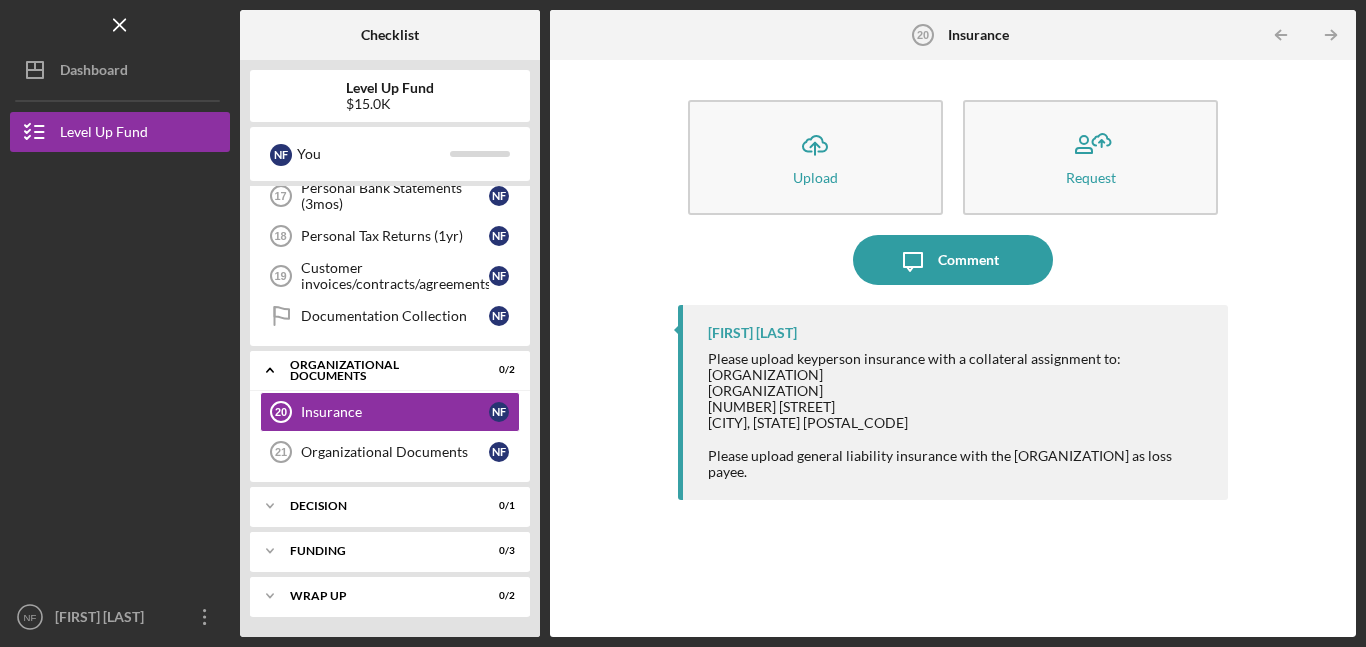 click on "Icon/Table Pagination Arrow" 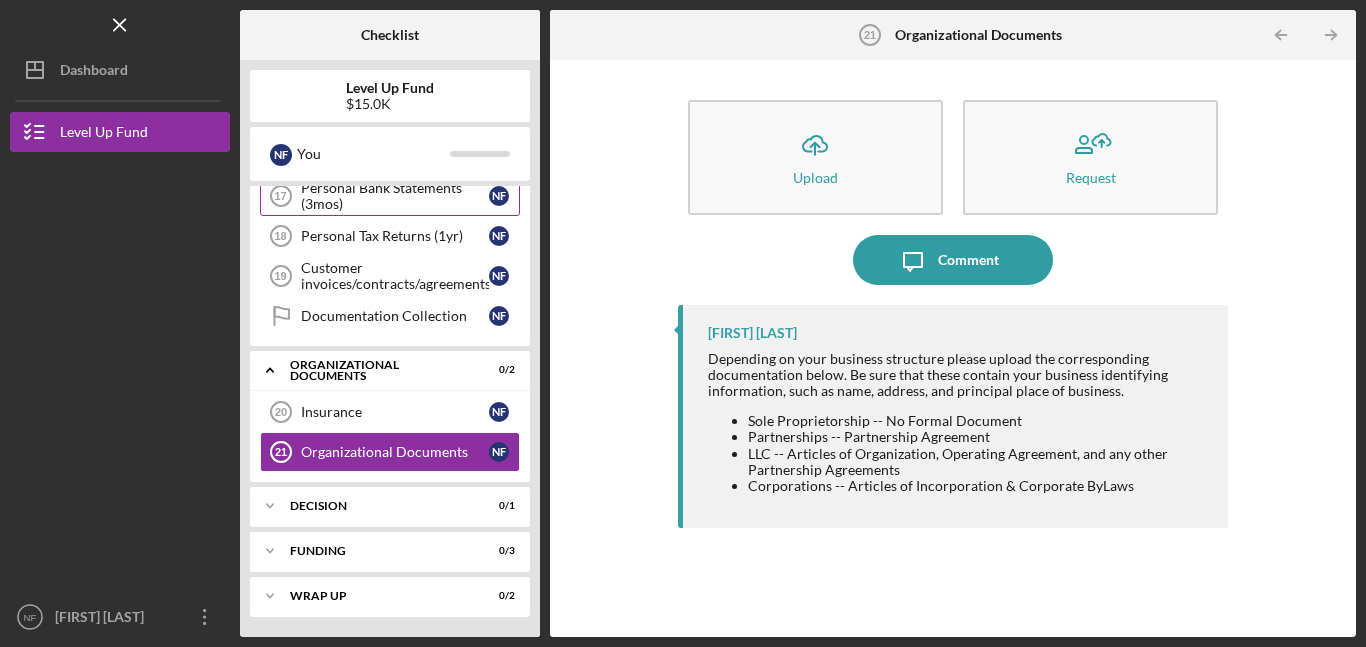 click on "Personal Bank Statements (3mos)" at bounding box center (395, 196) 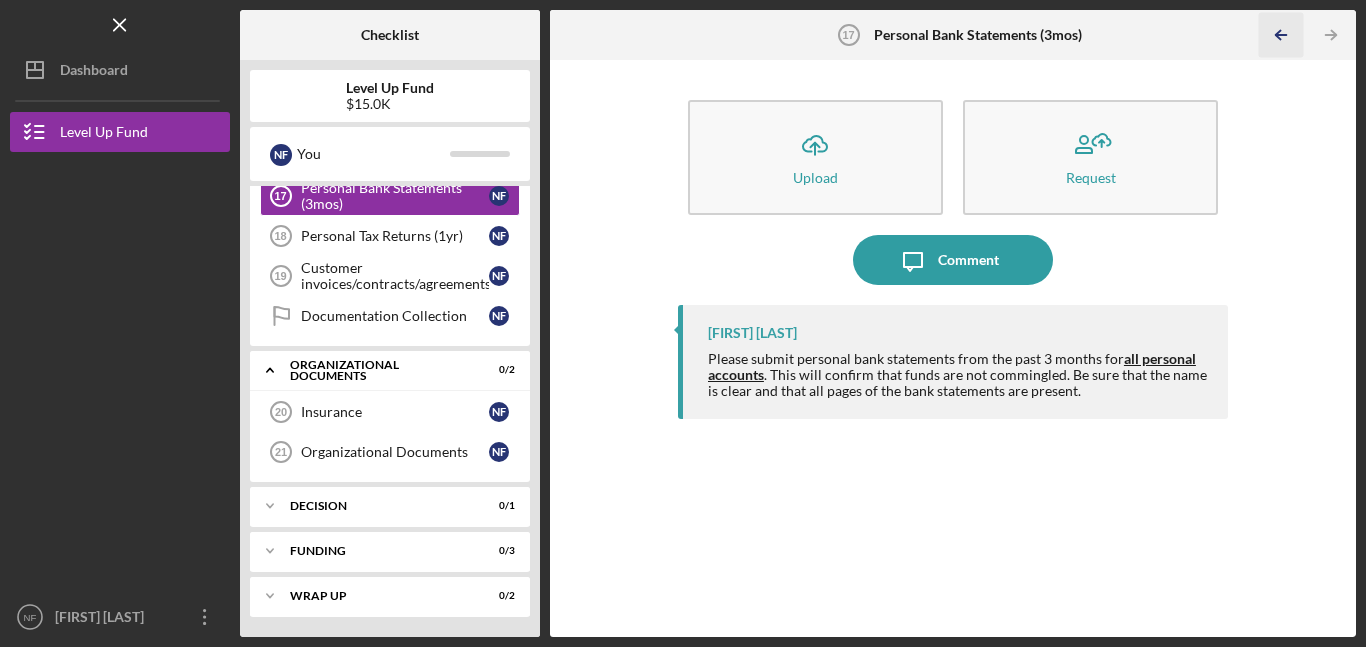 click on "Icon/Table Pagination Arrow" 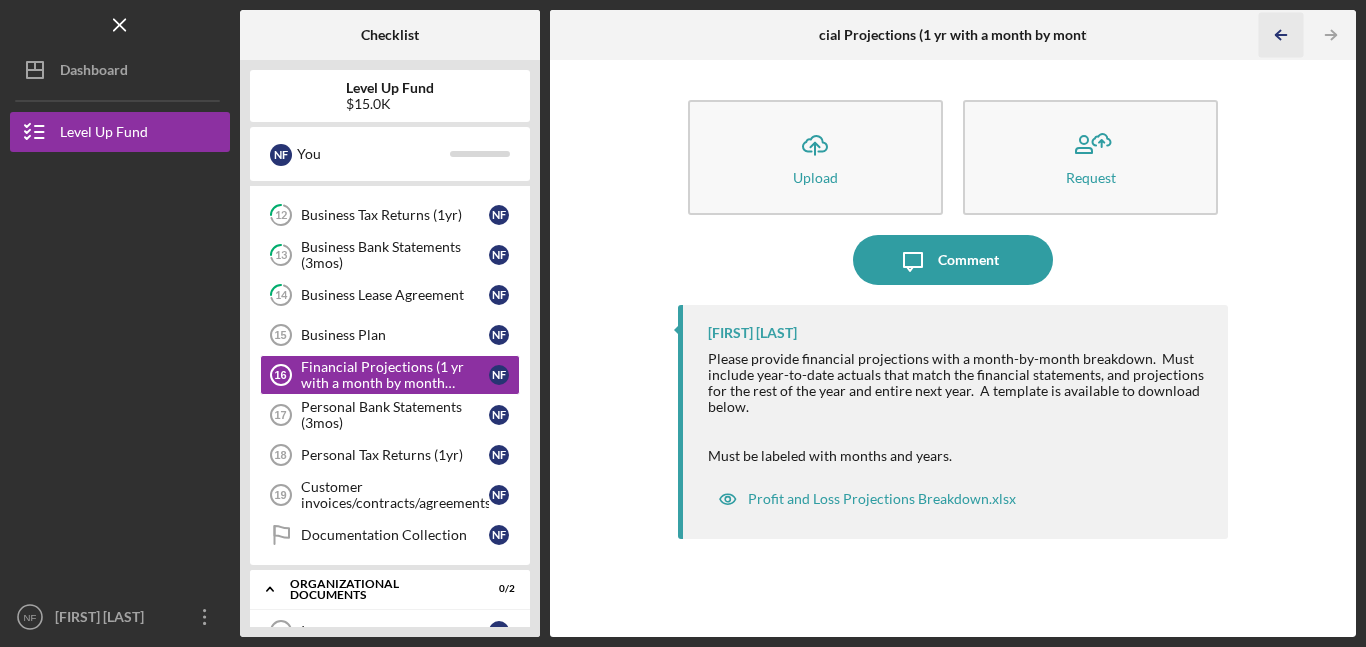 scroll, scrollTop: 537, scrollLeft: 0, axis: vertical 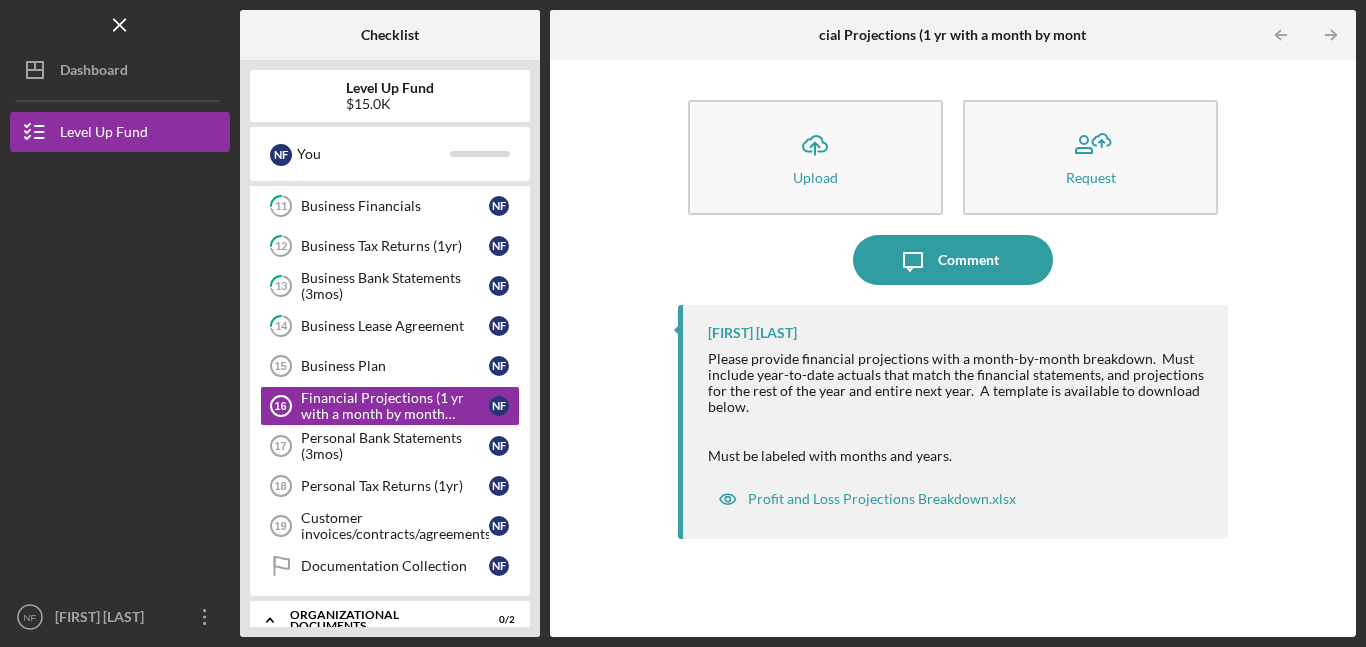 drag, startPoint x: 533, startPoint y: 312, endPoint x: 536, endPoint y: 391, distance: 79.05694 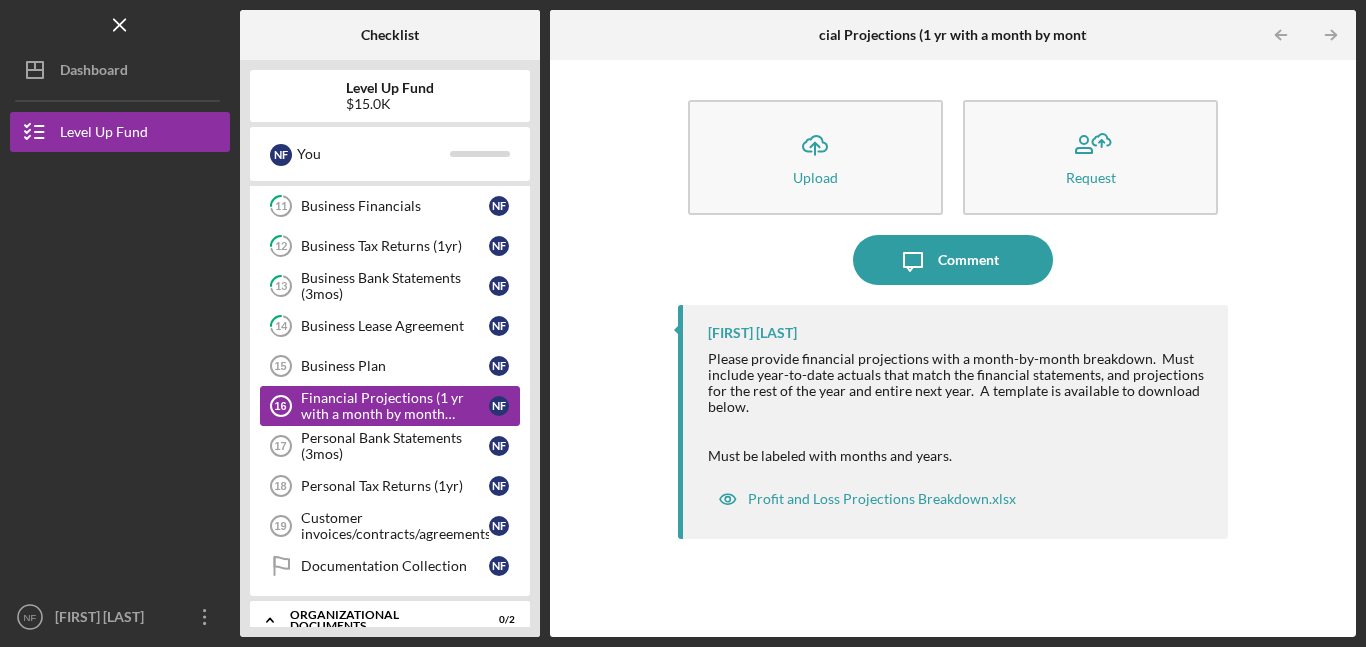 click on "Financial Projections (1 yr with a month by month breakdown)" at bounding box center (395, 406) 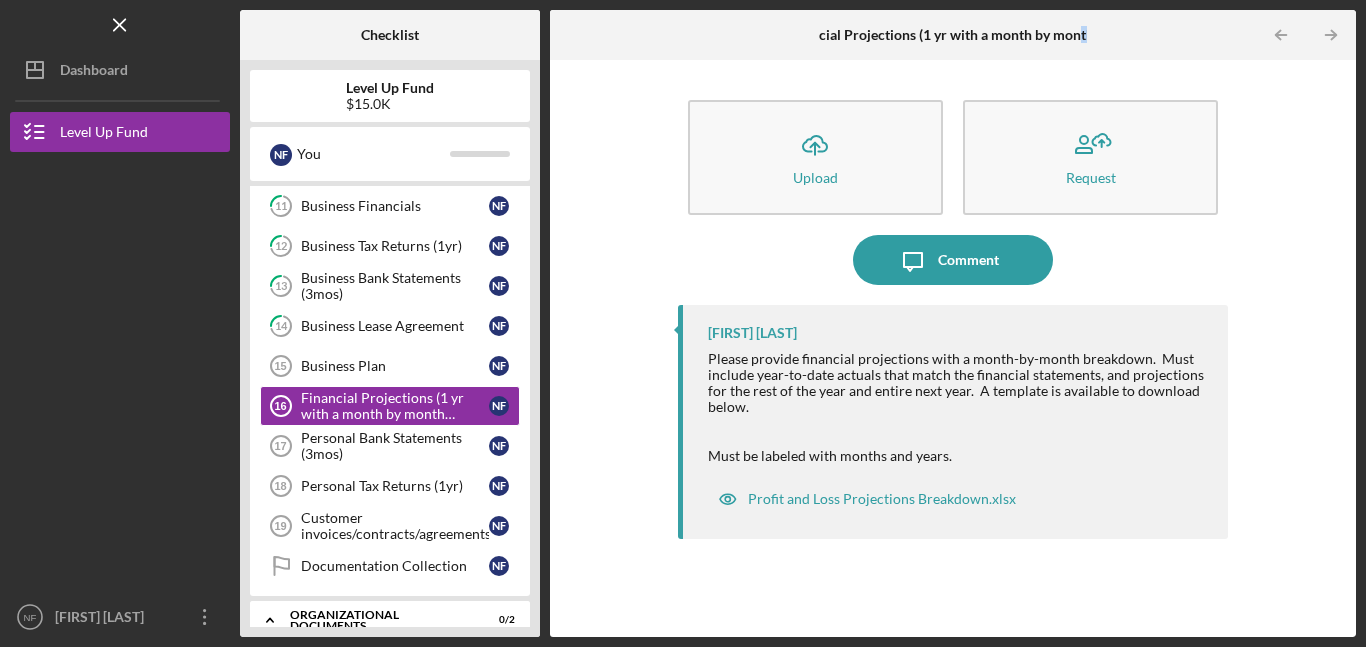 click on "Financial Projections (1 yr with a month by month breakdown) 16 Financial Projections (1 yr with a month by month breakdown) Icon/Table Pagination Arrow Icon/Table Pagination Arrow" at bounding box center (953, 35) 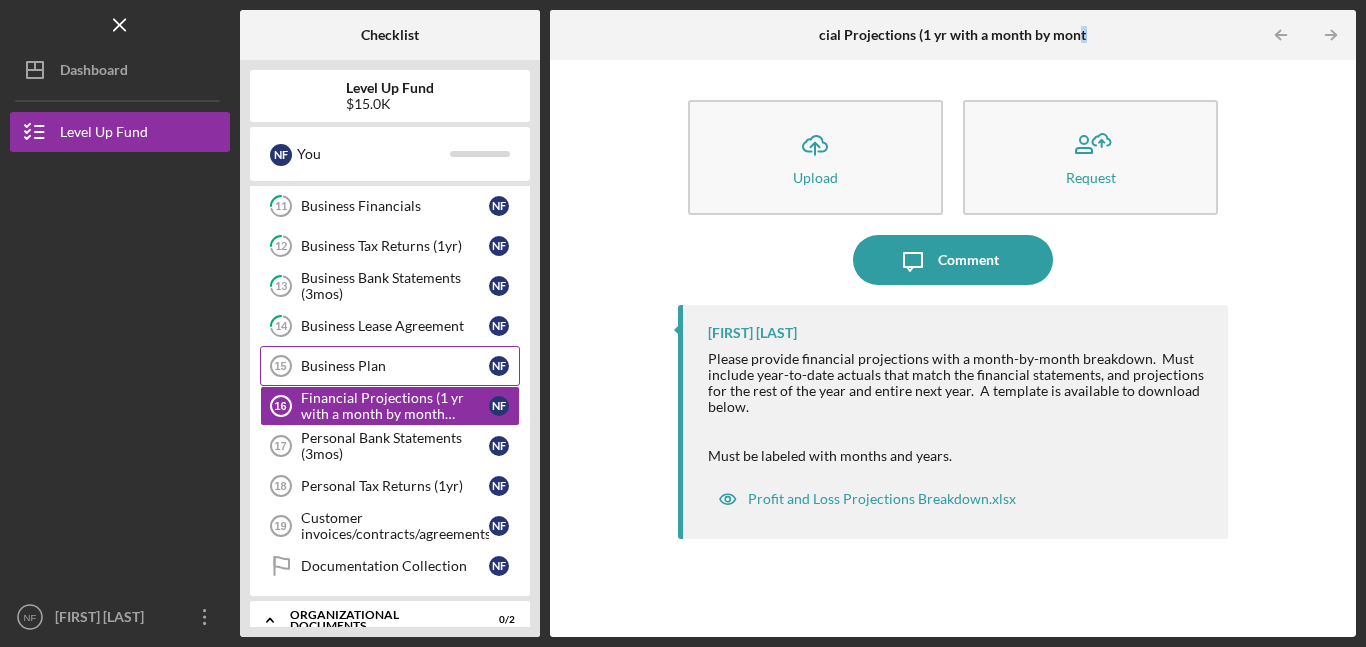 drag, startPoint x: 377, startPoint y: 396, endPoint x: 347, endPoint y: 363, distance: 44.598206 